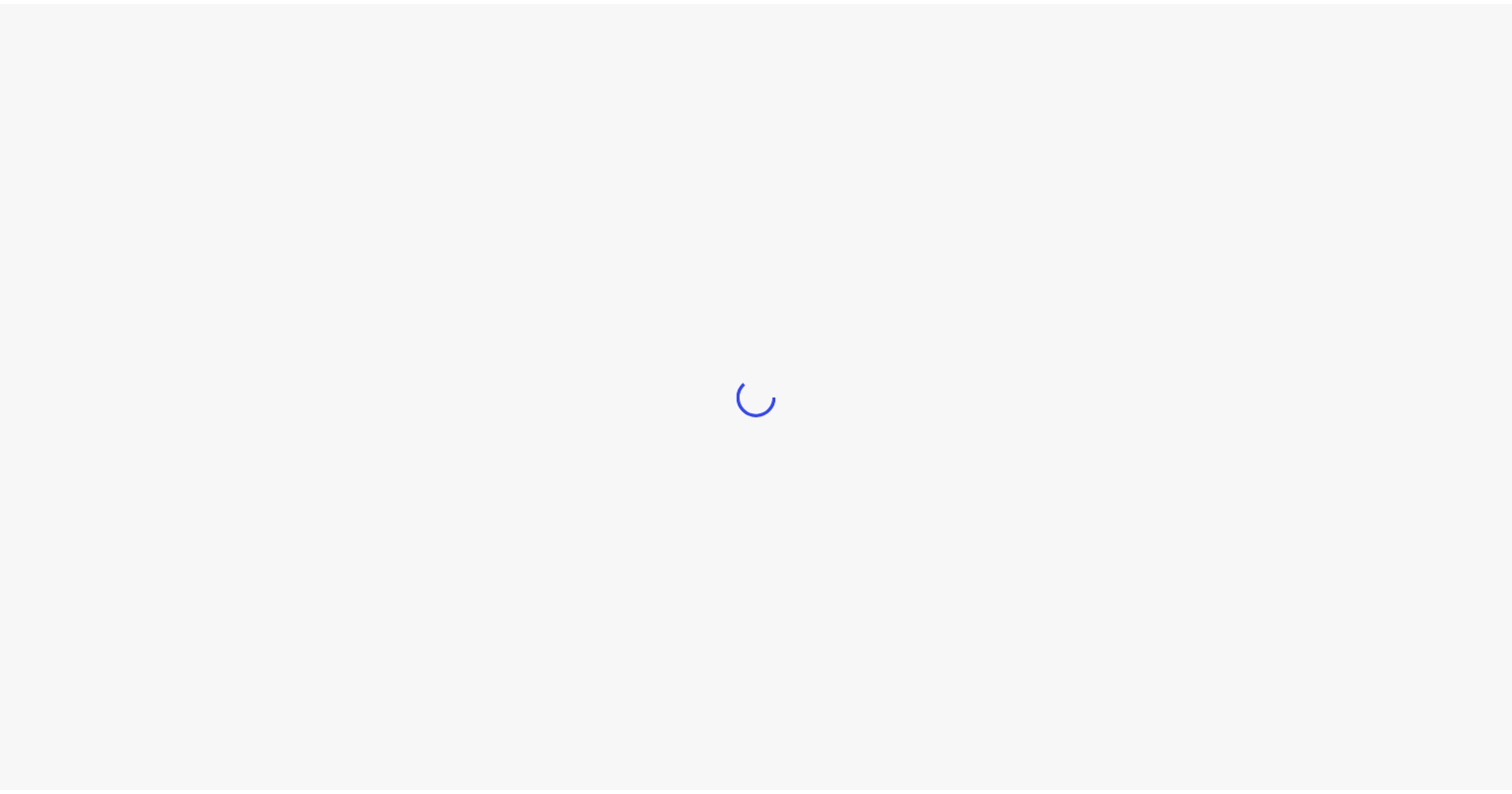 scroll, scrollTop: 0, scrollLeft: 0, axis: both 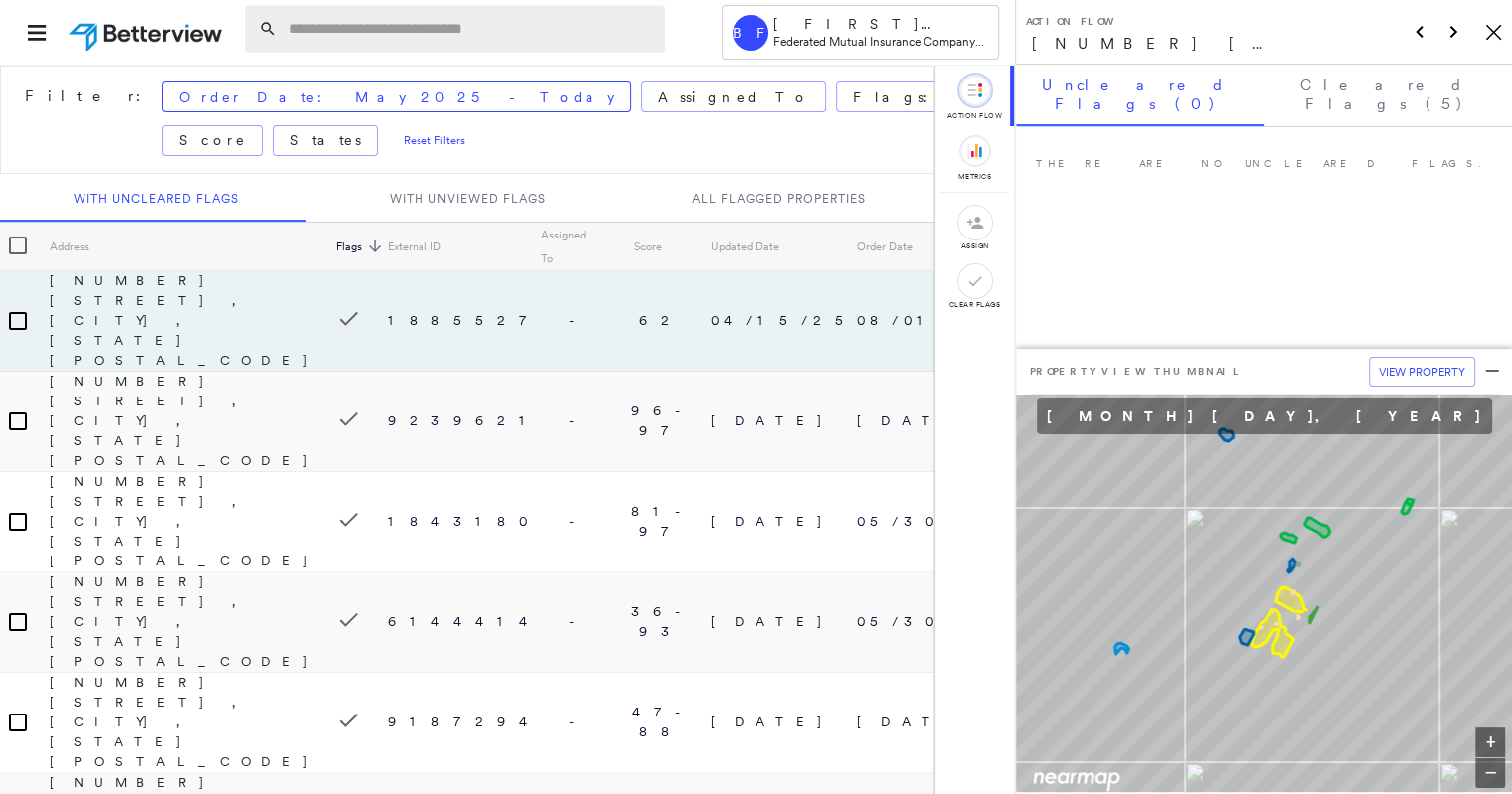 click at bounding box center (471, 29) 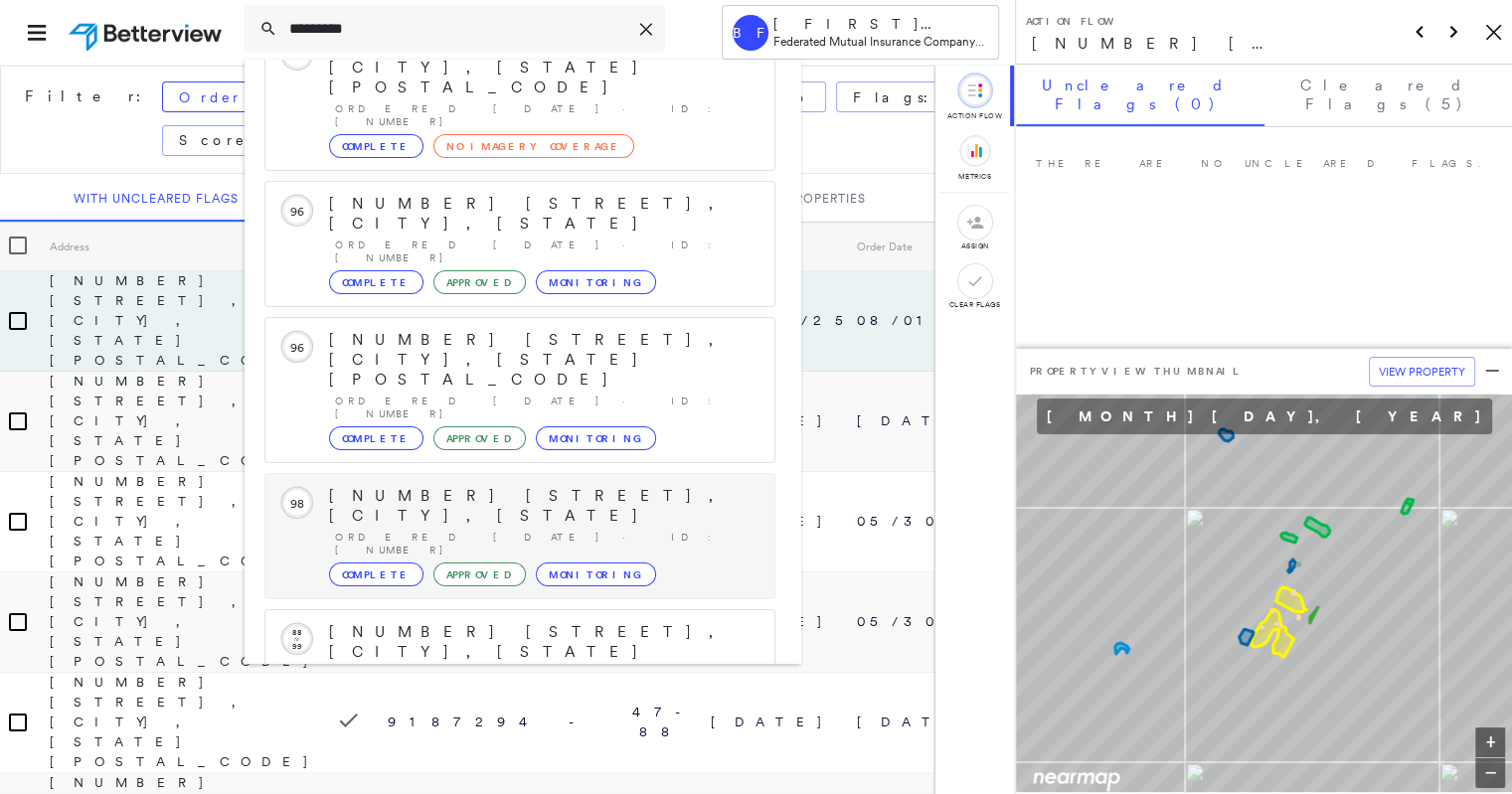 scroll, scrollTop: 116, scrollLeft: 0, axis: vertical 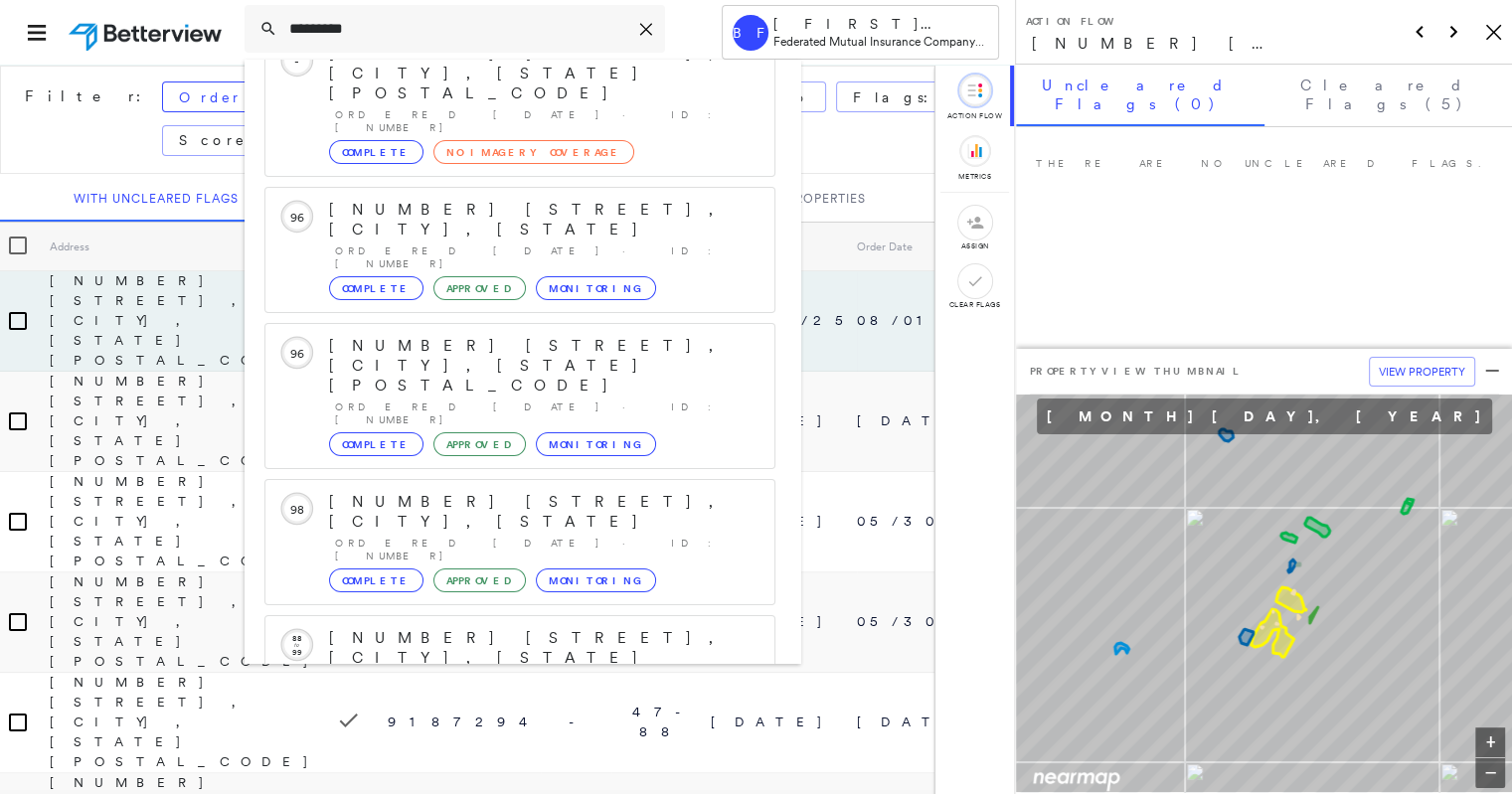 click on "Show  3  more existing properties" at bounding box center [521, 804] 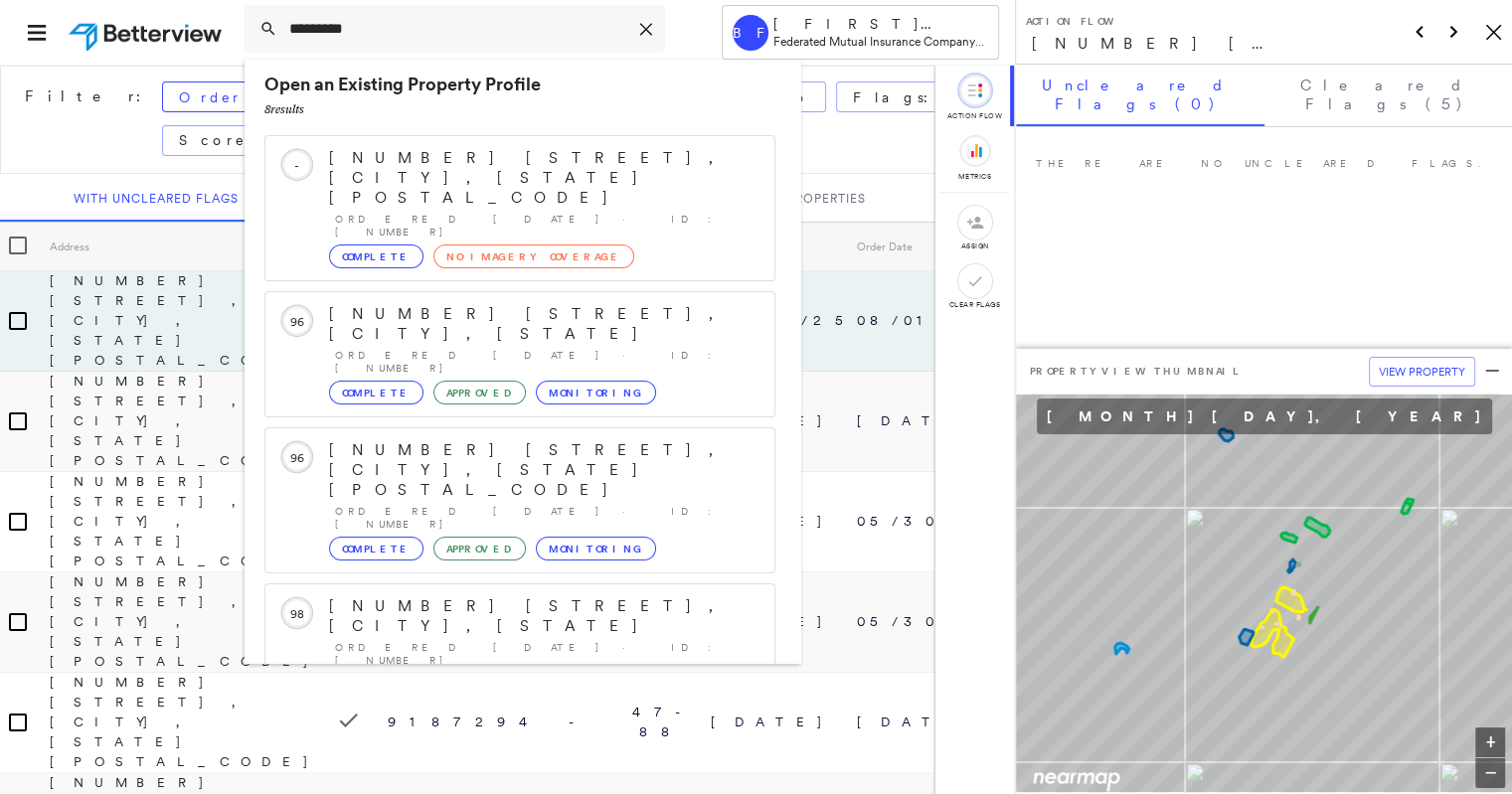 scroll, scrollTop: 0, scrollLeft: 0, axis: both 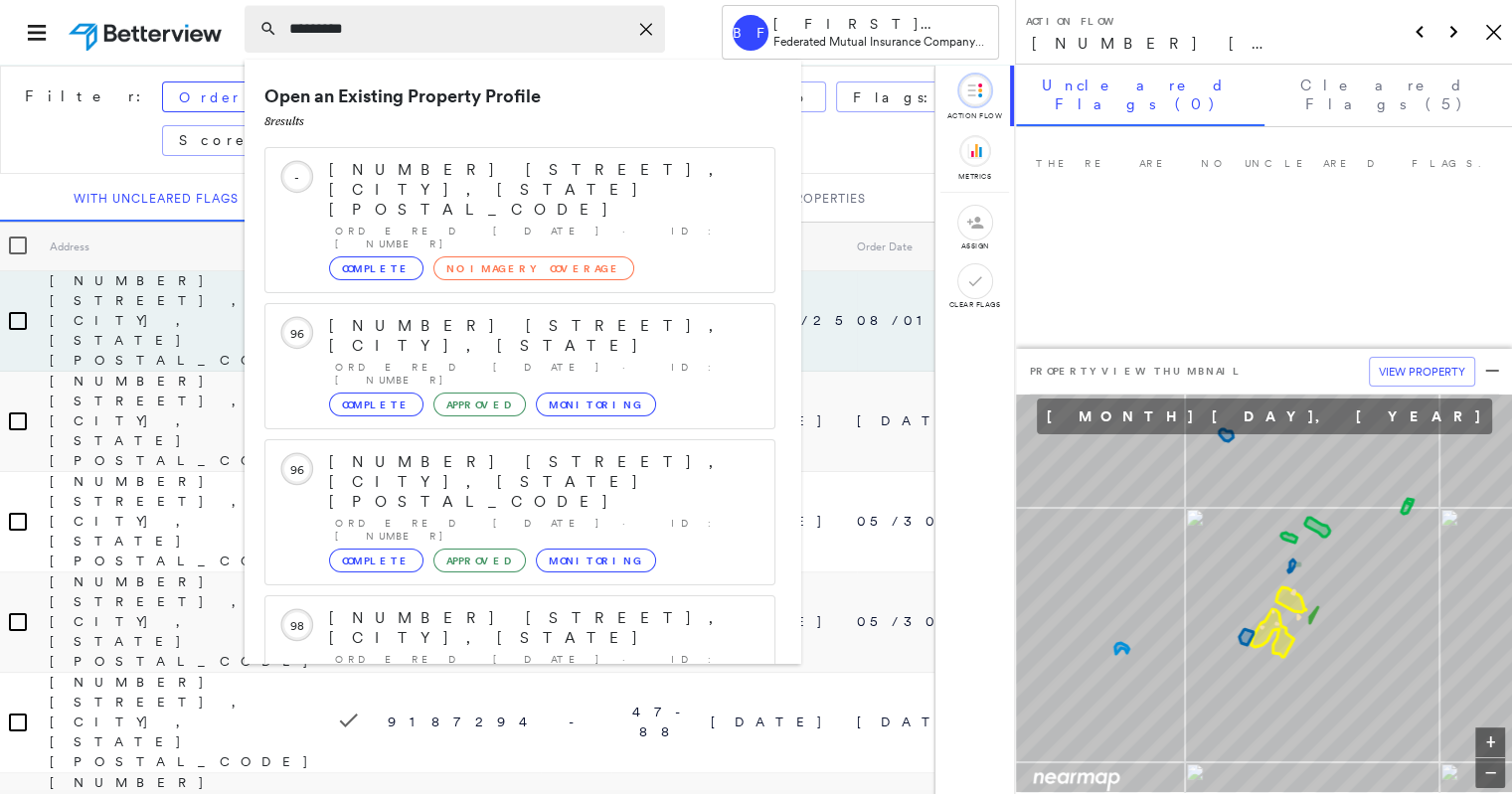 click on "*********" at bounding box center (458, 29) 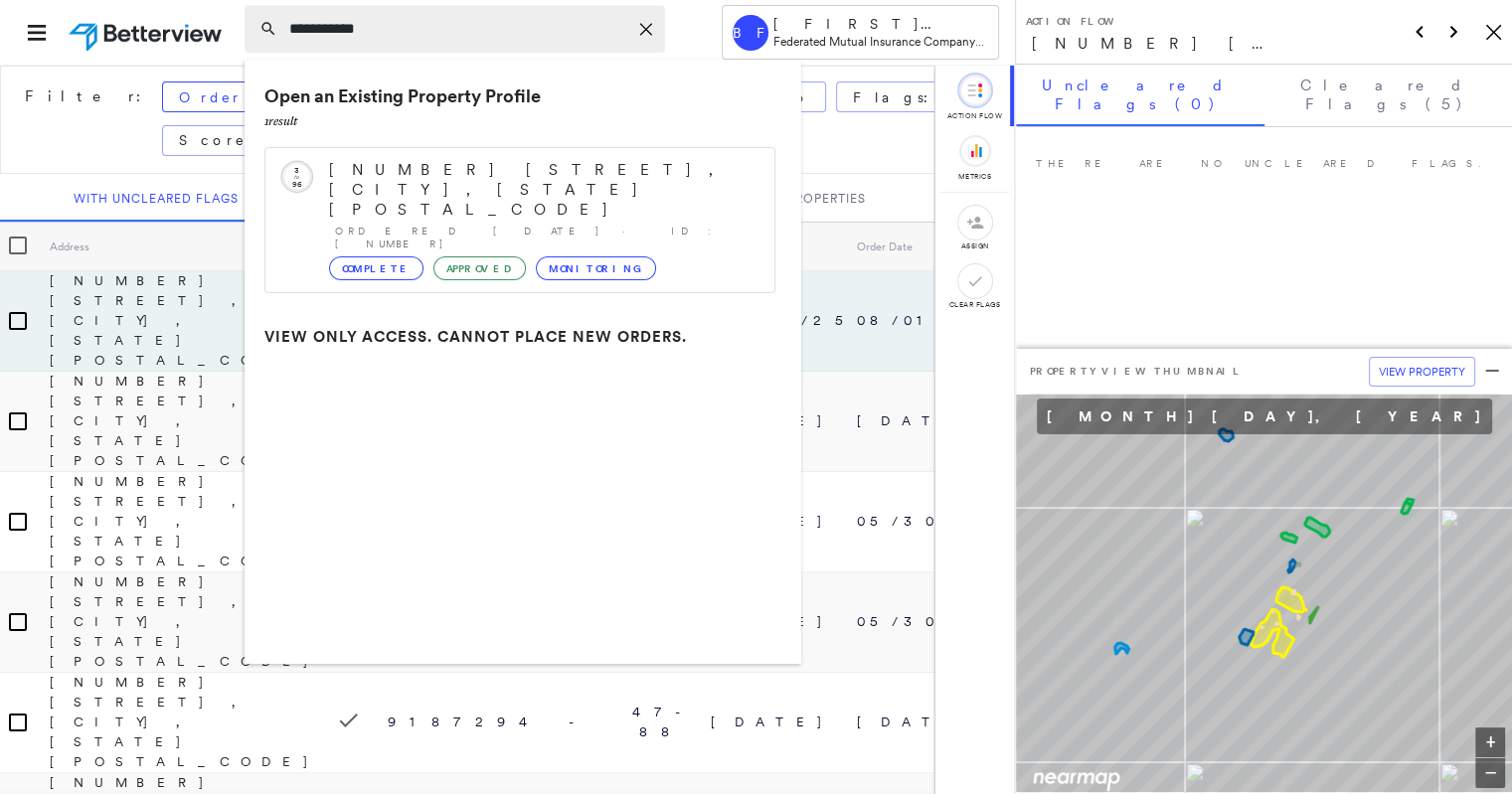 click on "**********" at bounding box center (458, 29) 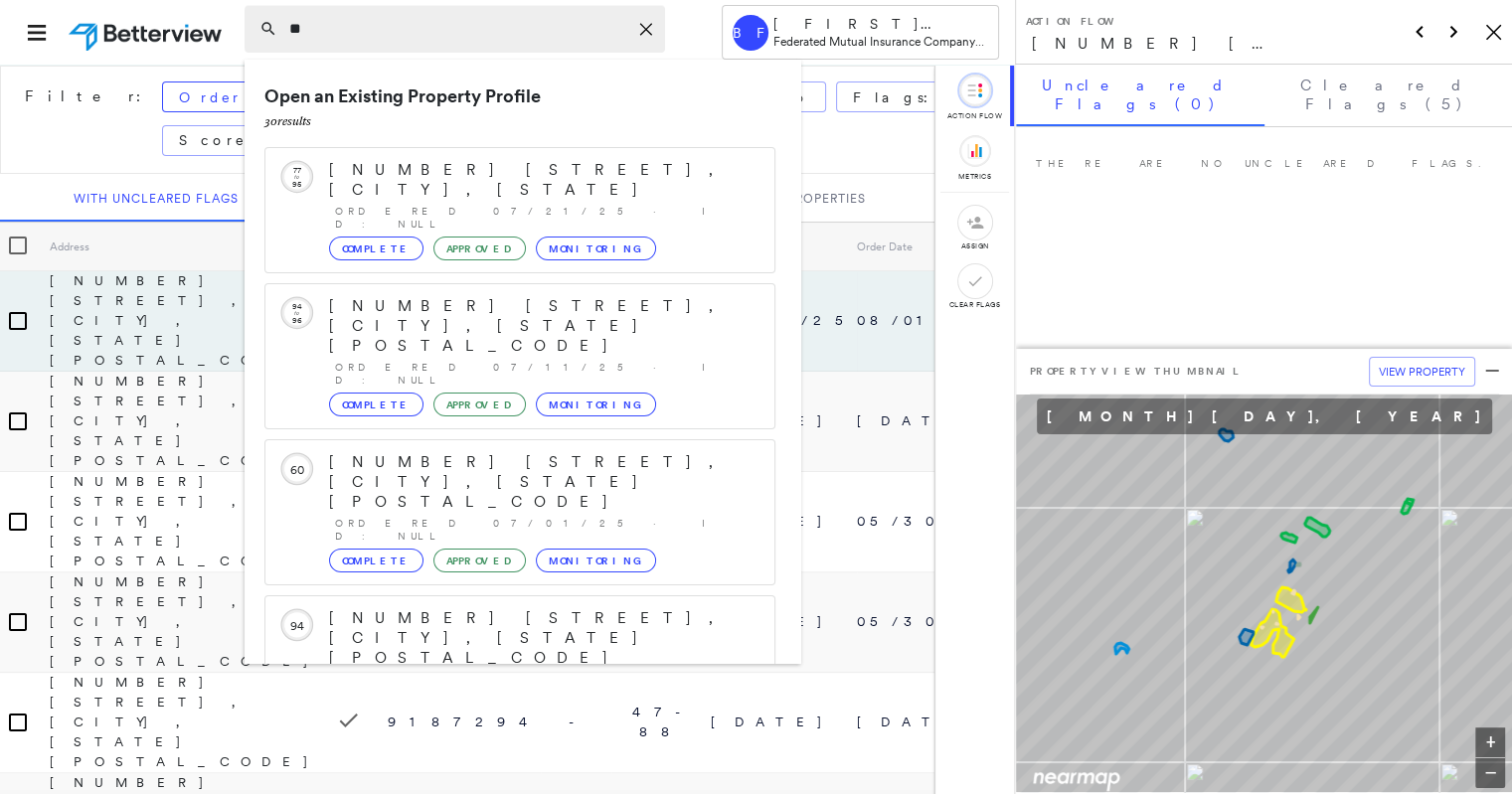 type on "*" 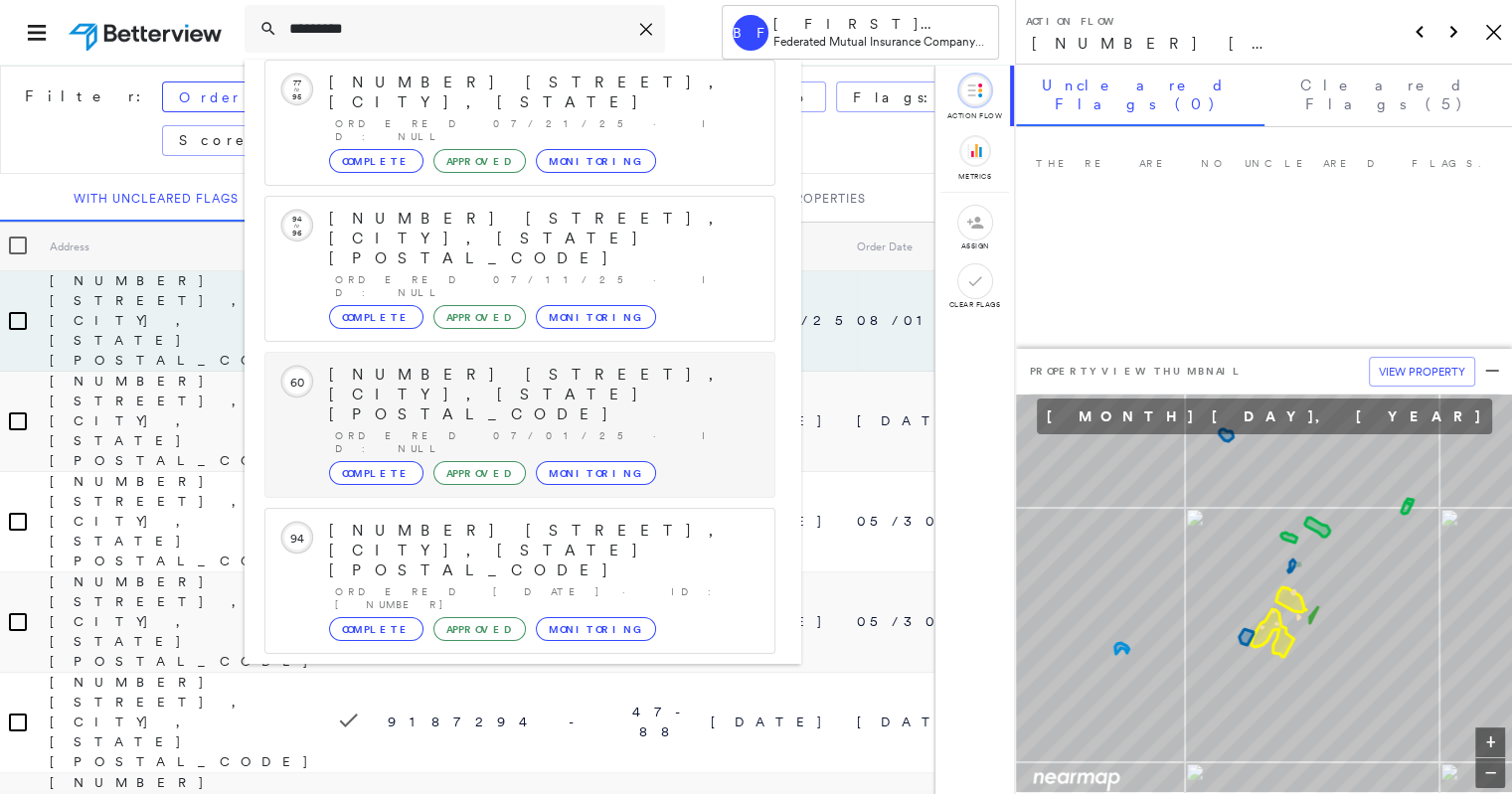 scroll, scrollTop: 122, scrollLeft: 0, axis: vertical 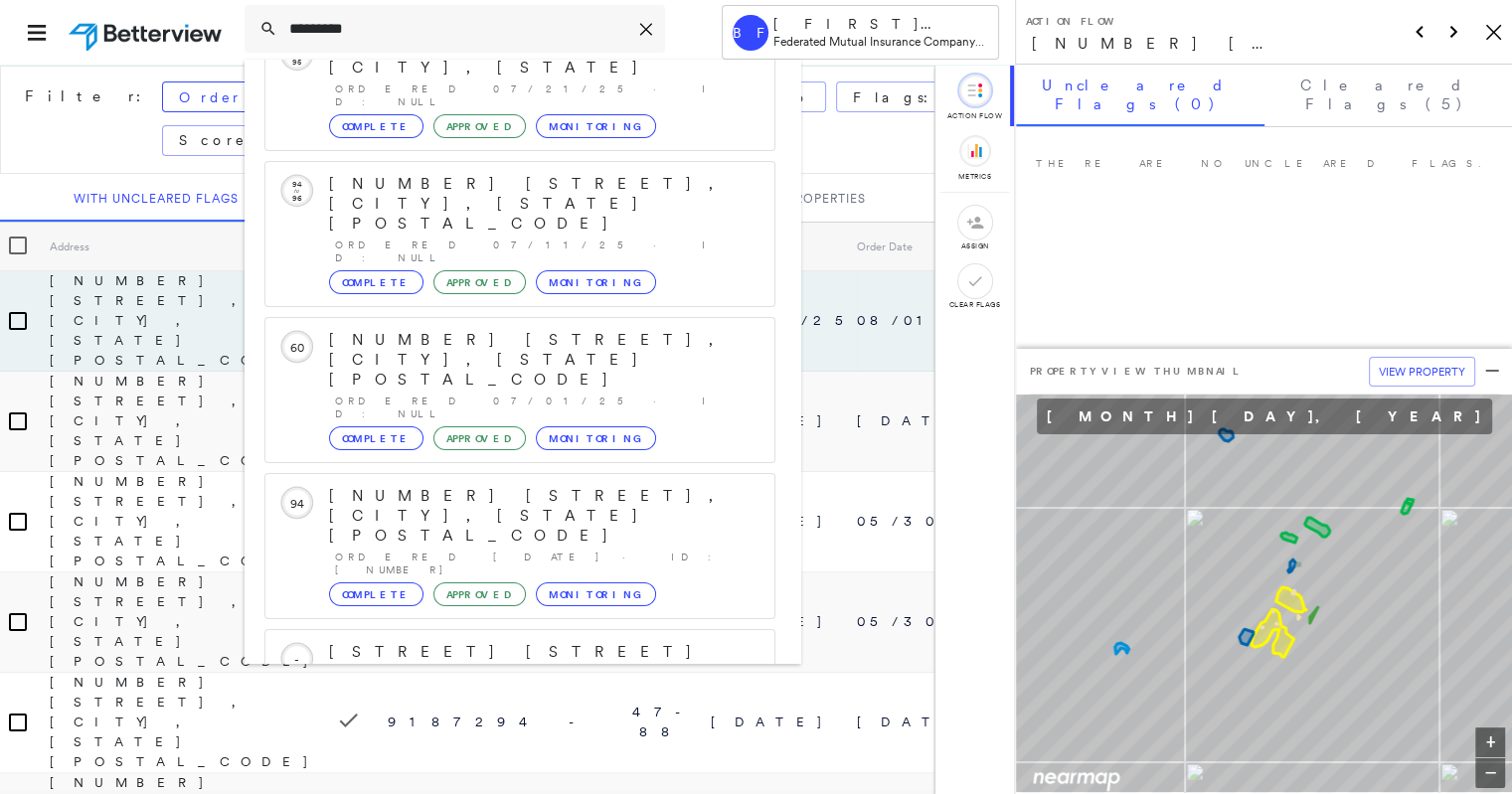 click on "Show  5  more existing properties" at bounding box center (521, 838) 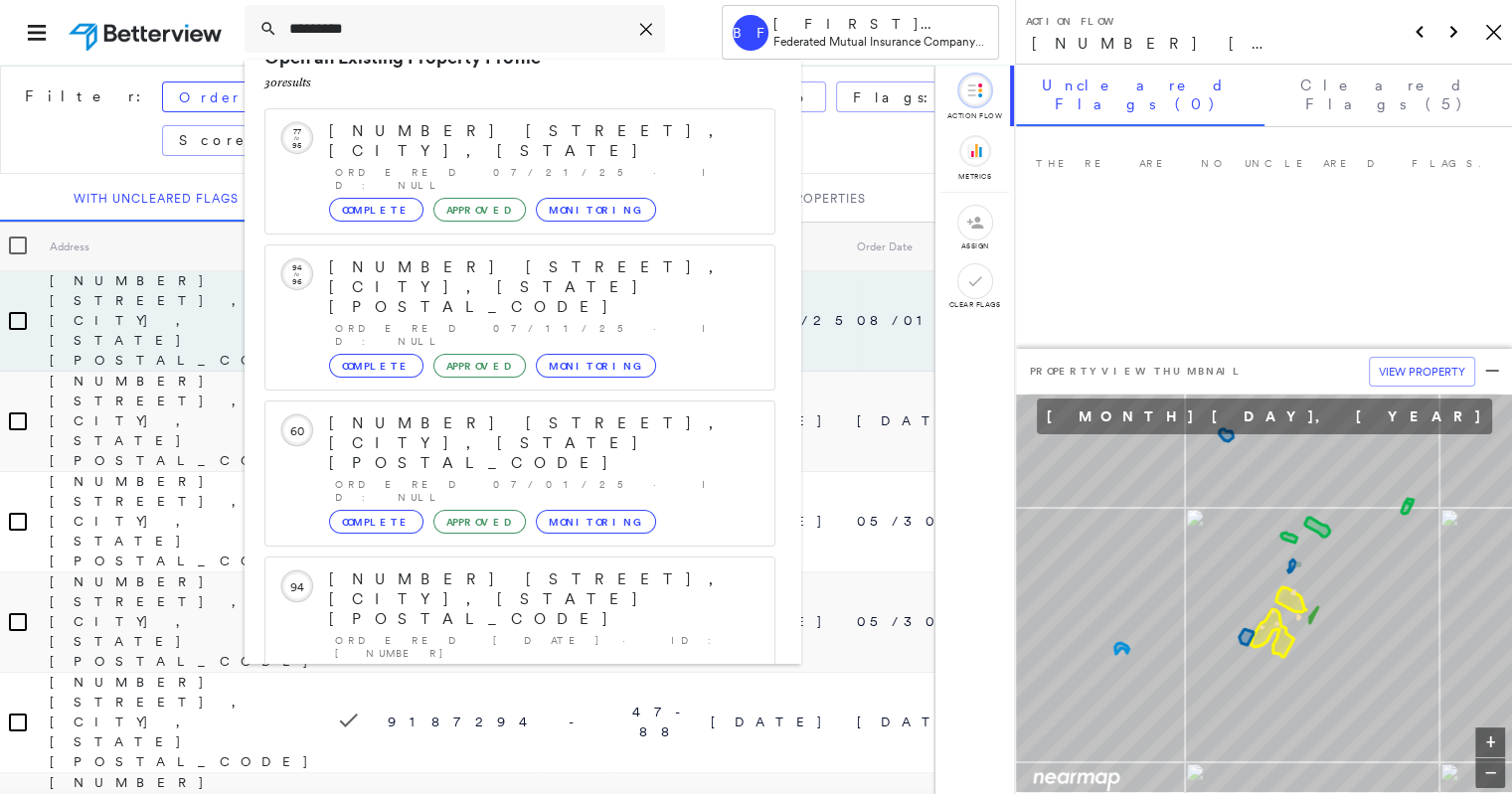 scroll, scrollTop: 38, scrollLeft: 0, axis: vertical 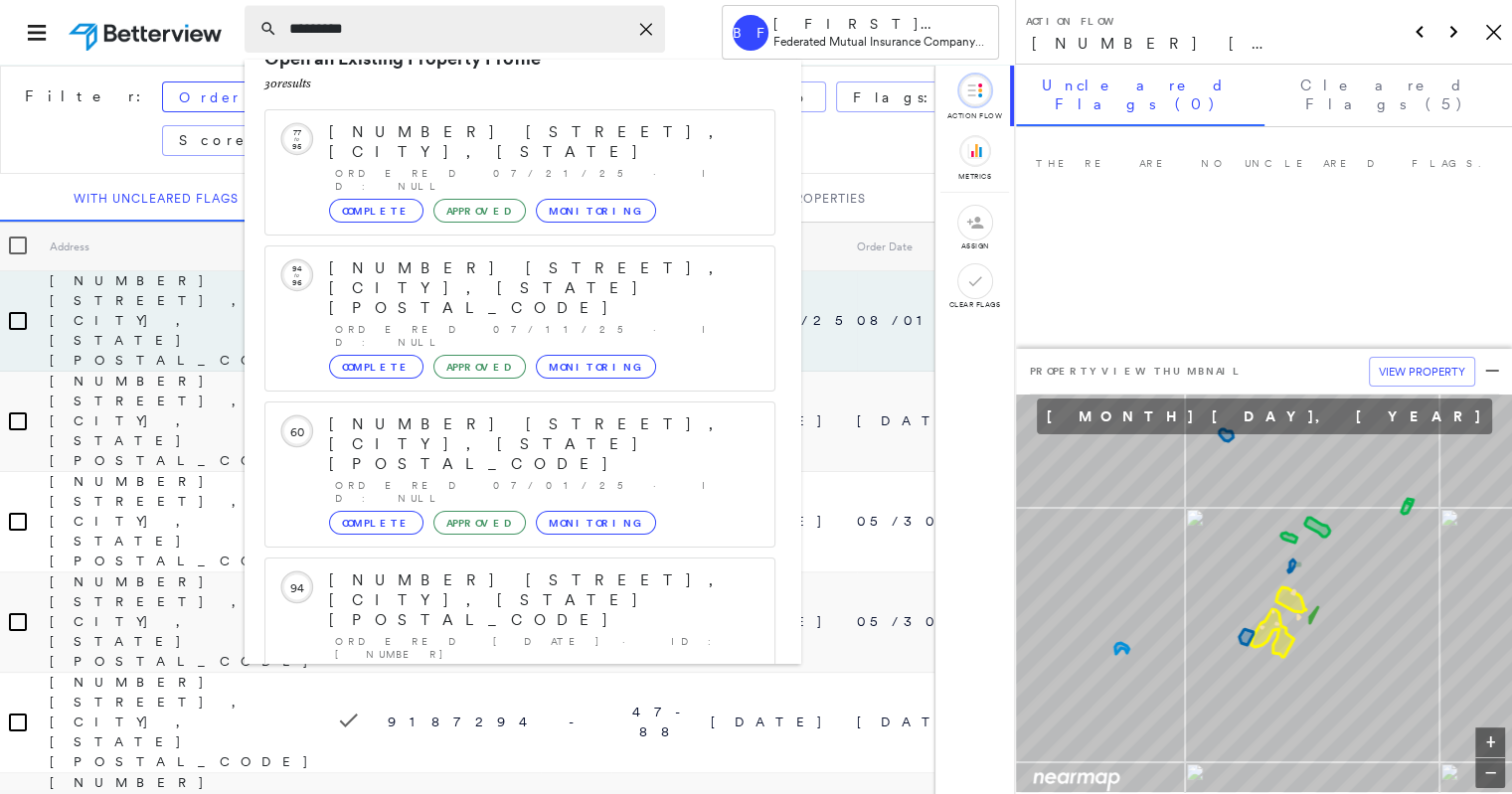 click on "*********" at bounding box center [458, 29] 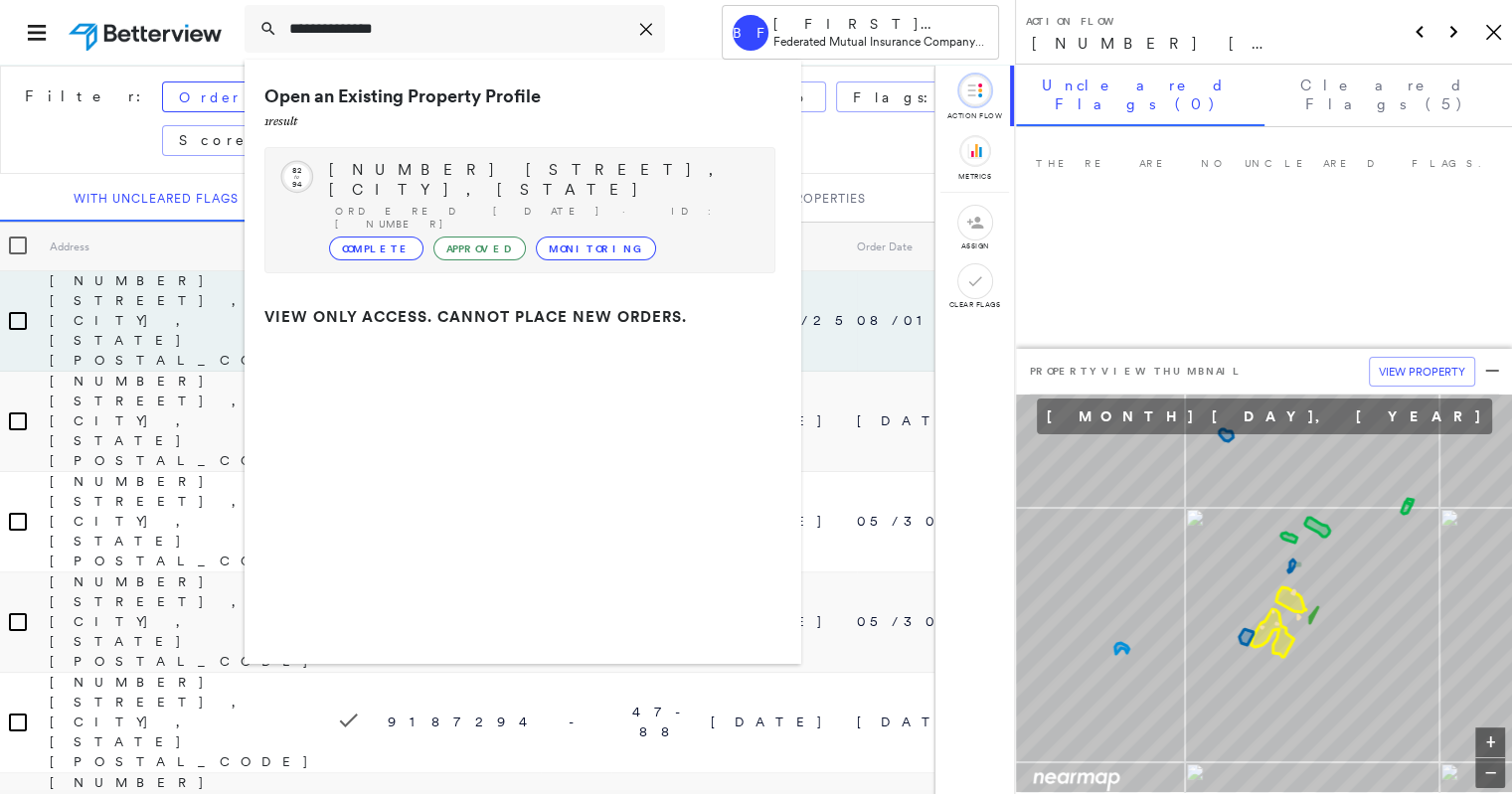 type on "**********" 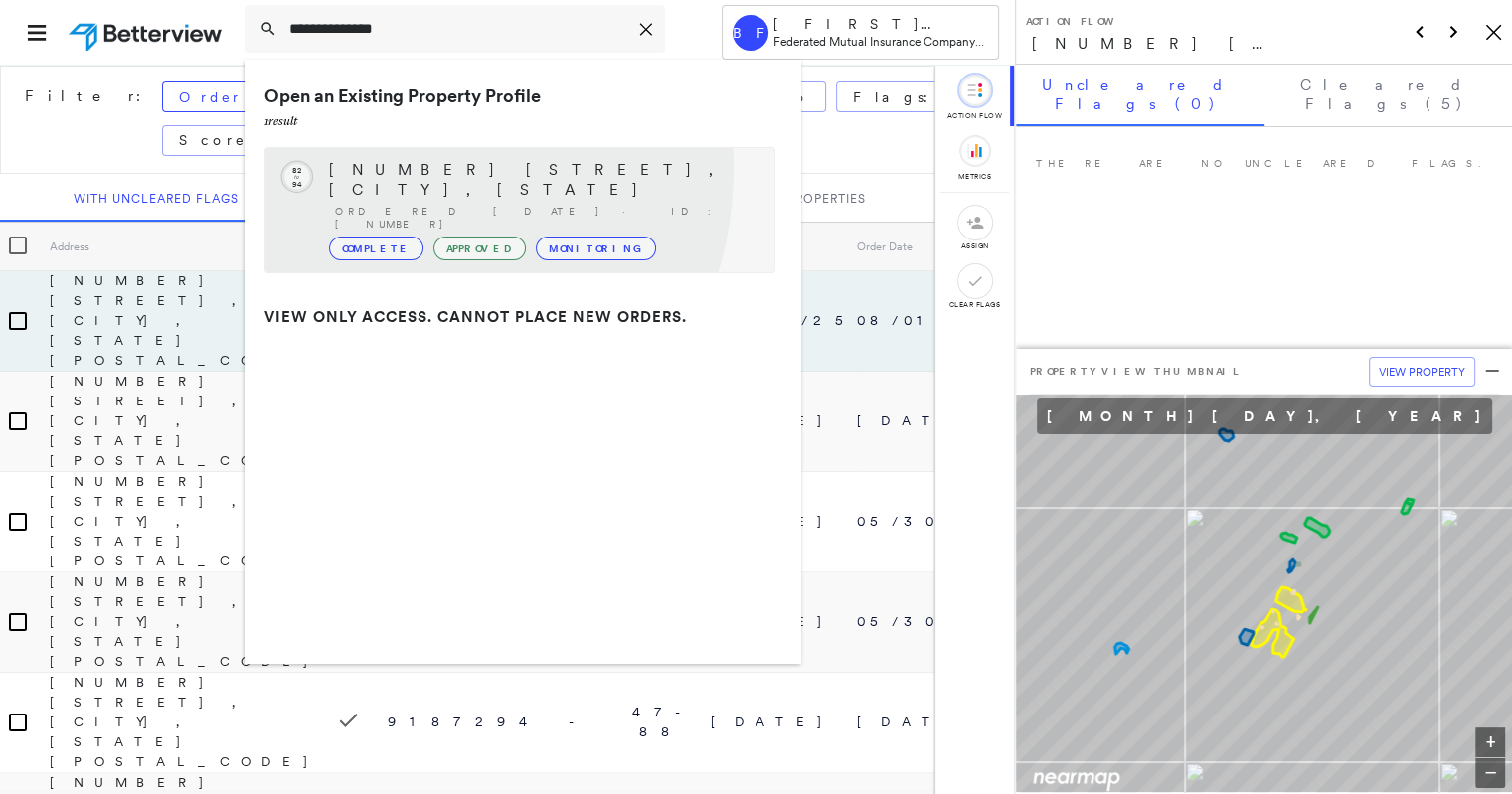 click on "[NUMBER] [STREET], [CITY], [STATE]" at bounding box center [542, 180] 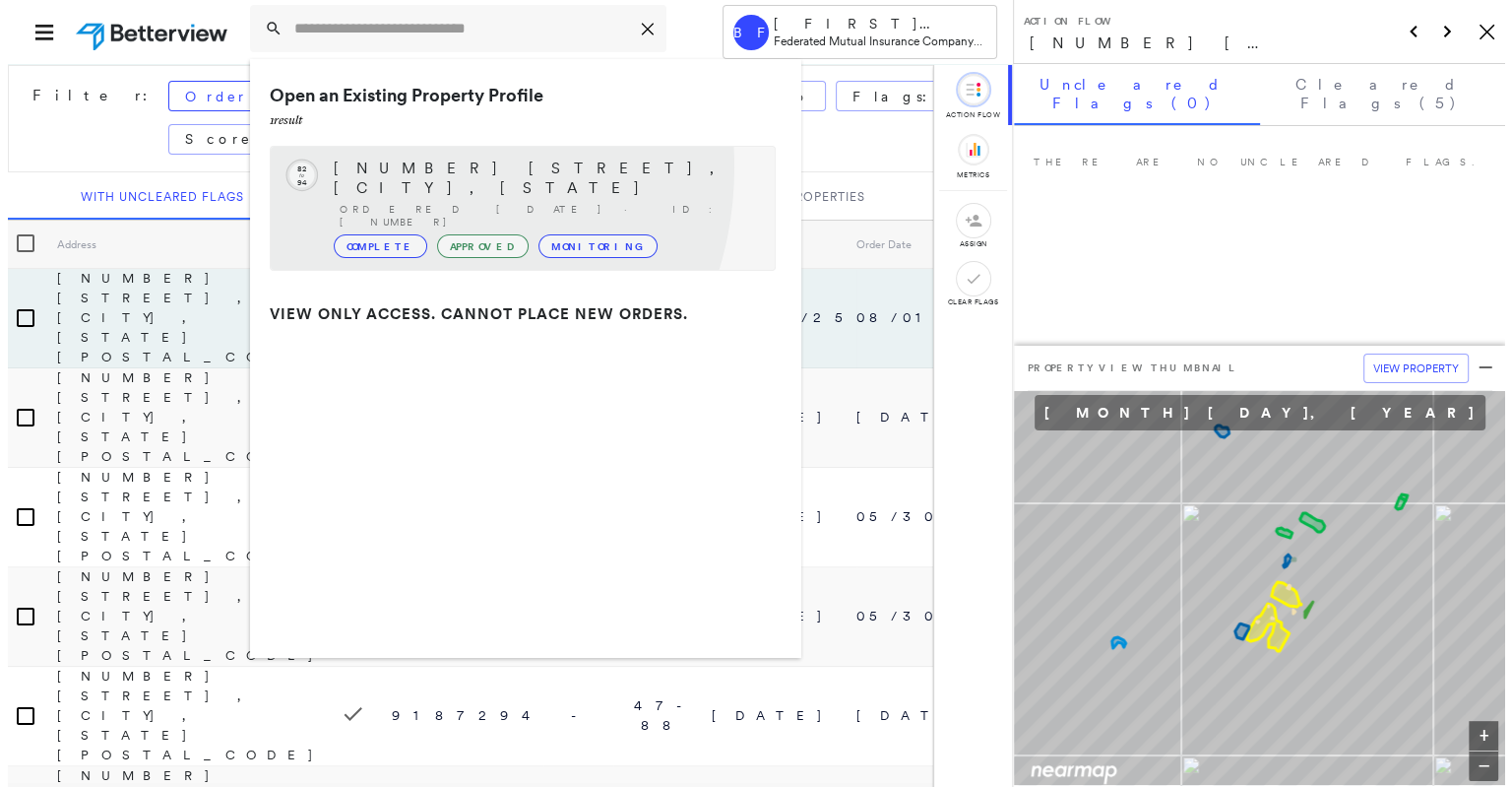 scroll, scrollTop: 0, scrollLeft: 0, axis: both 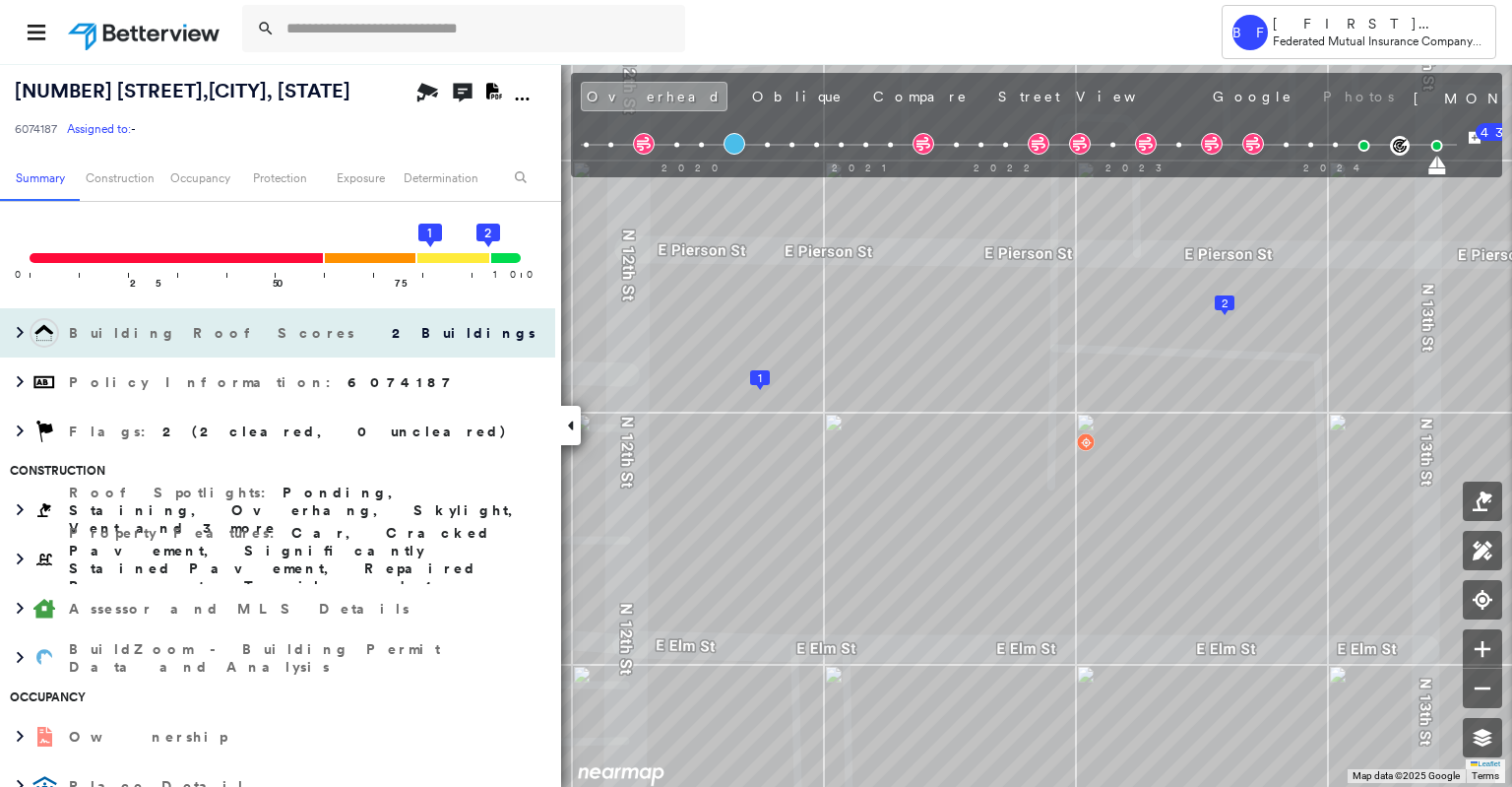 click on "Building Roof Scores" at bounding box center (214, 333) 